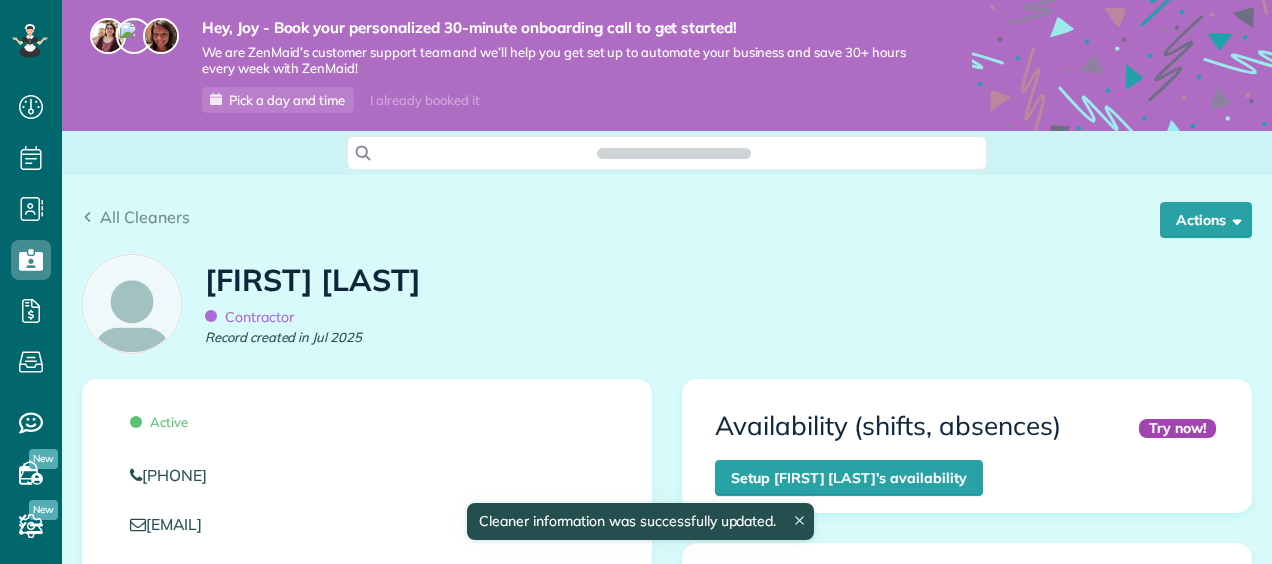 scroll, scrollTop: 0, scrollLeft: 0, axis: both 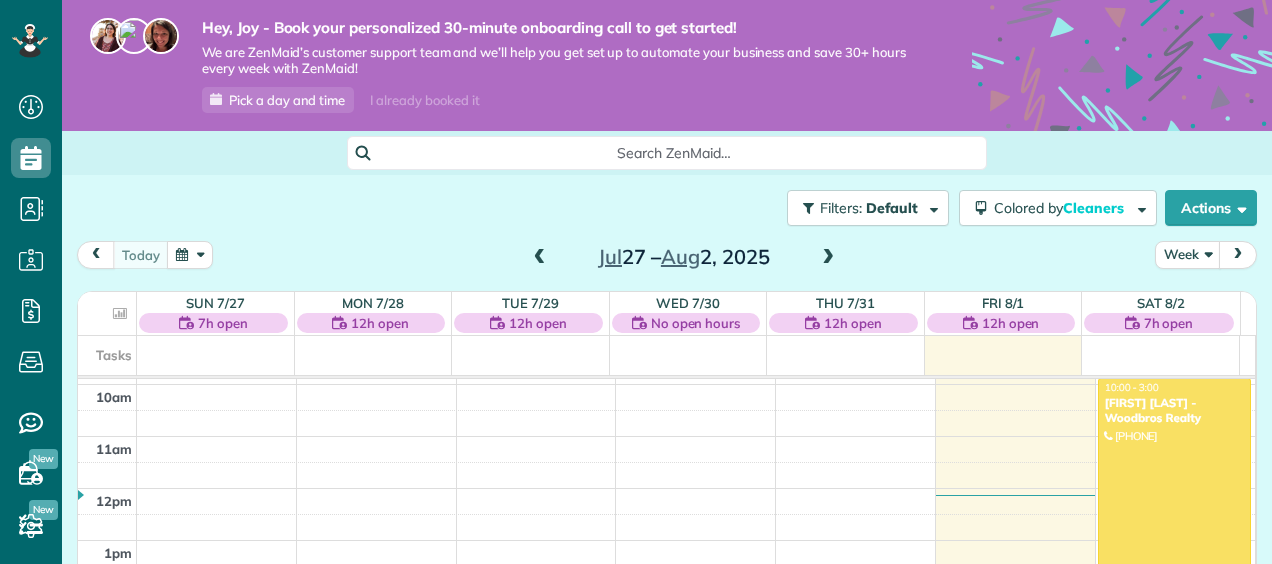 click at bounding box center [1174, 506] 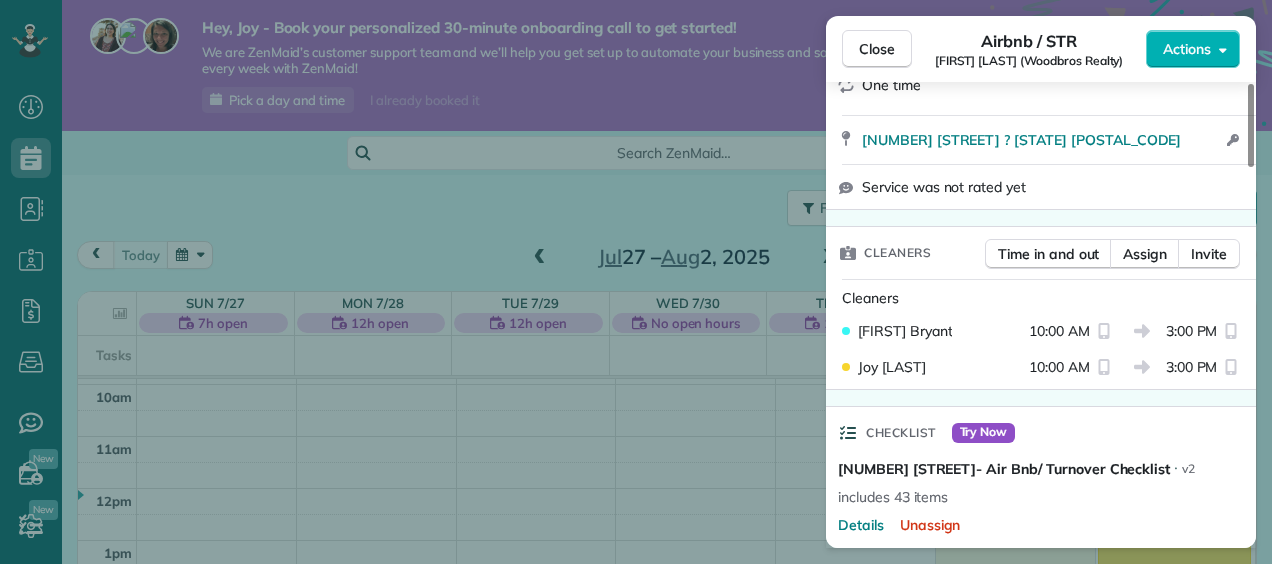 scroll, scrollTop: 367, scrollLeft: 0, axis: vertical 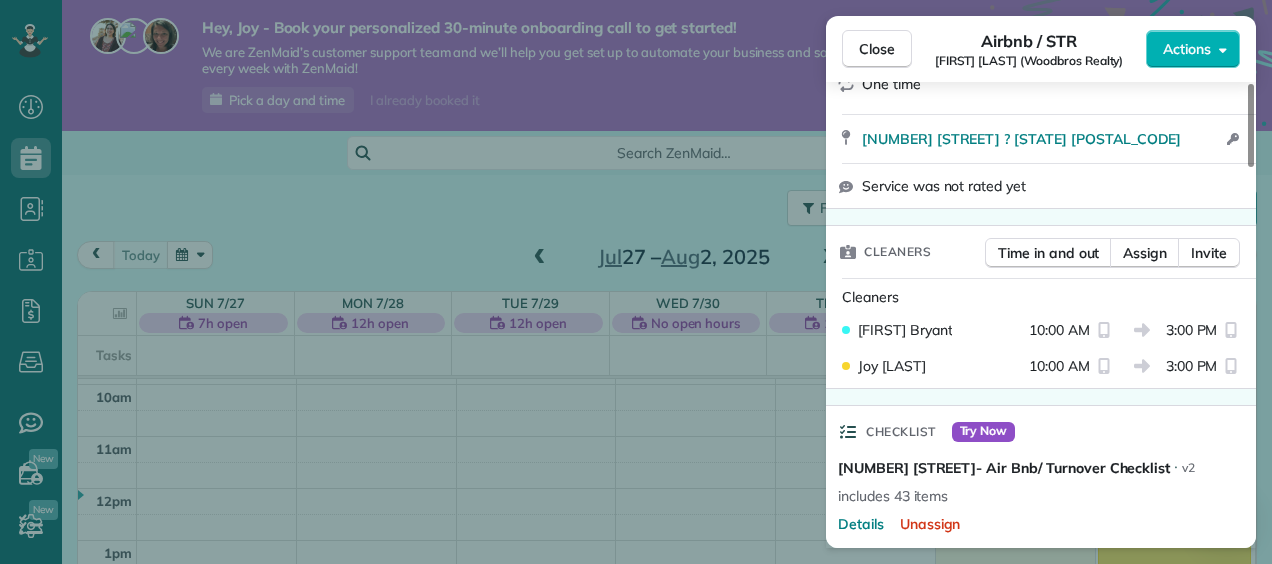 click on "Lakia   Bryant 10:00 AM 3:00 PM" at bounding box center [1041, 330] 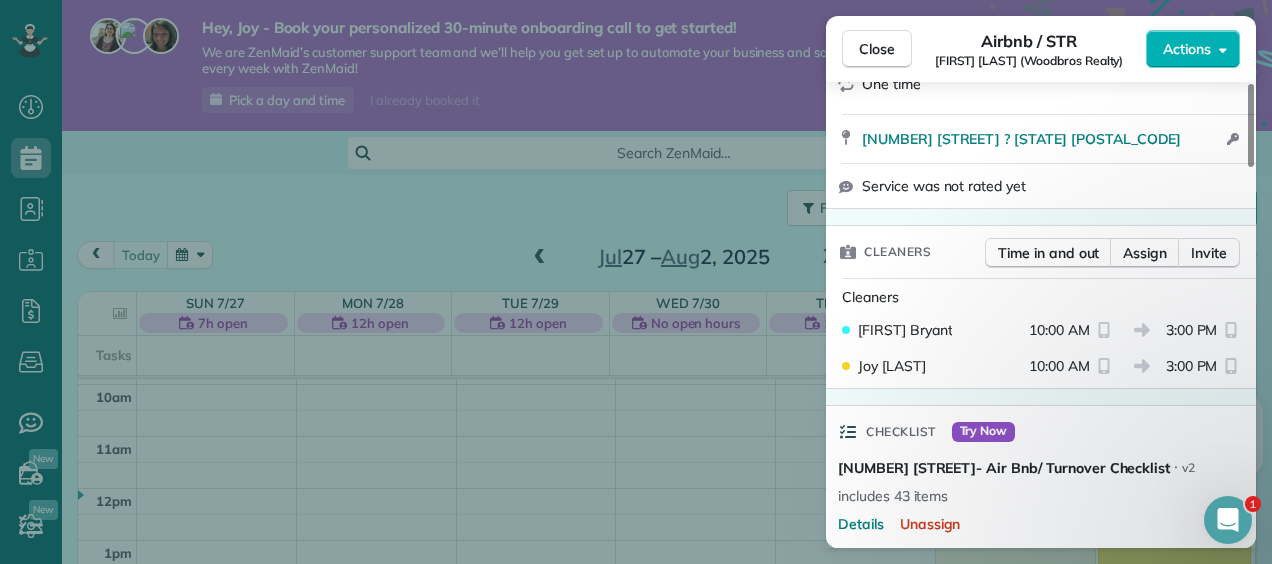 scroll, scrollTop: 0, scrollLeft: 0, axis: both 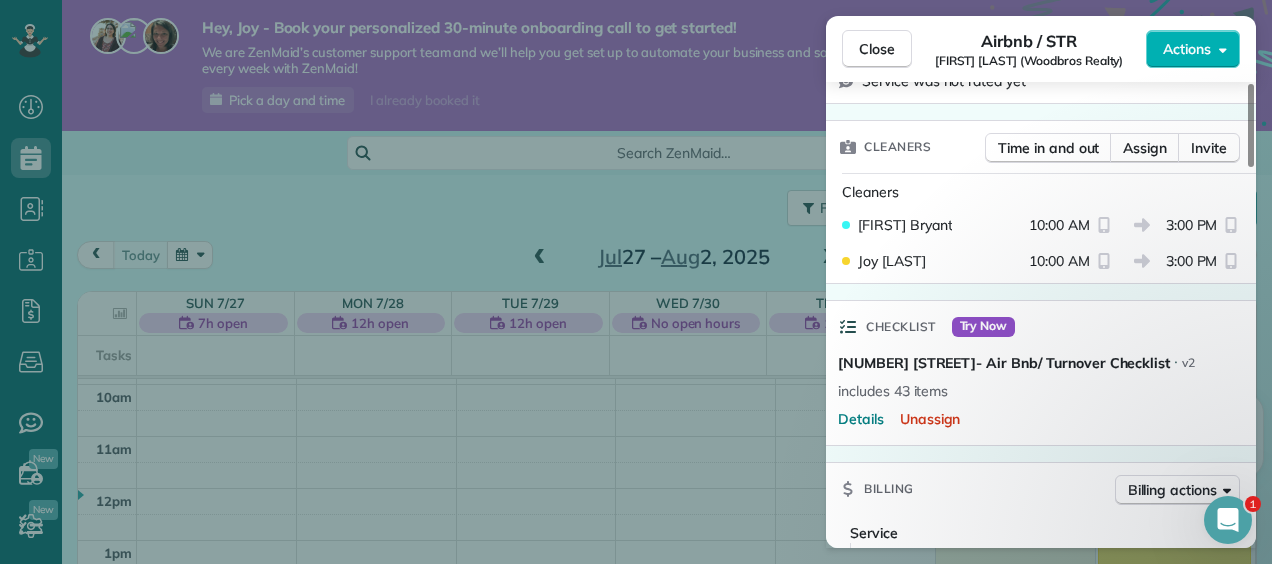 click on "Cleaners" at bounding box center (897, 147) 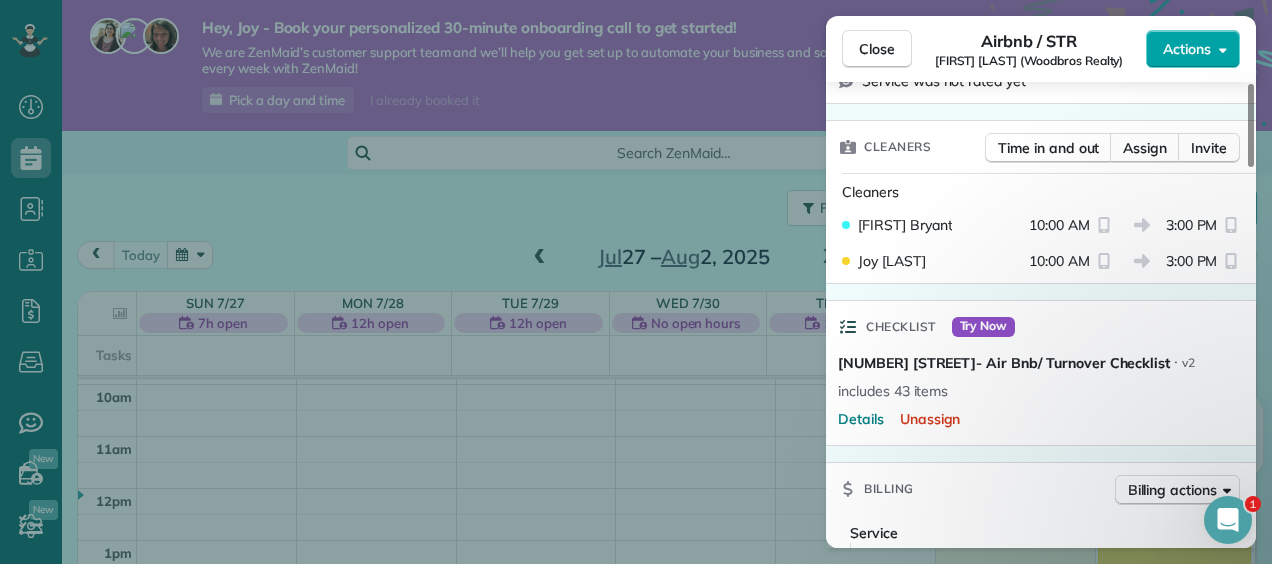 click on "Actions" at bounding box center (1187, 49) 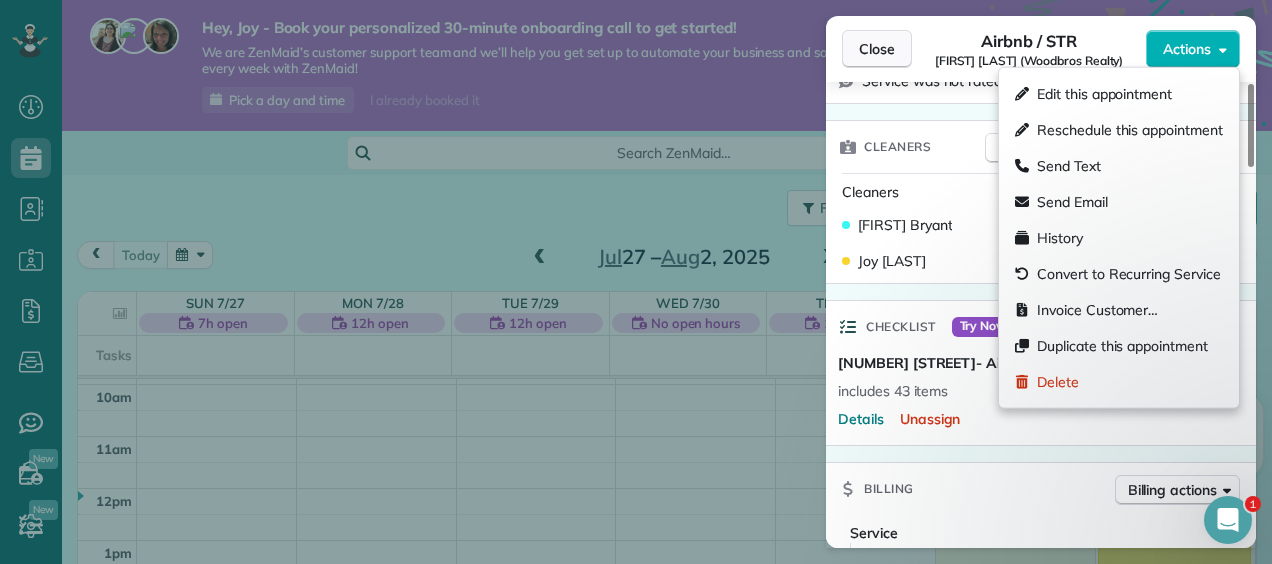 click on "Close" at bounding box center [877, 49] 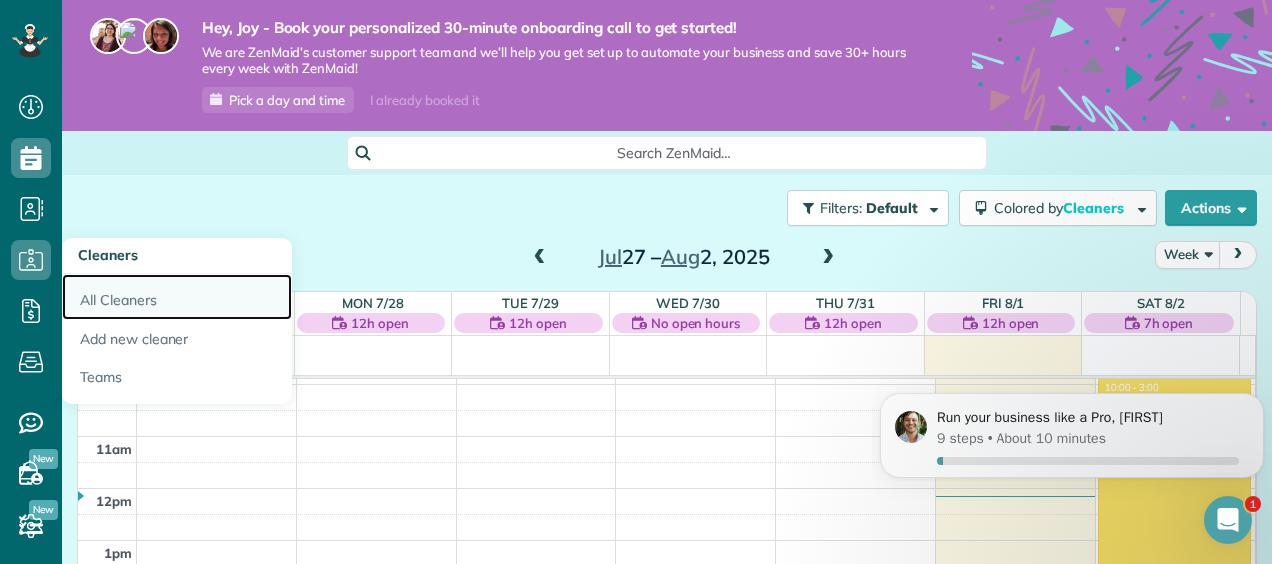 click on "All Cleaners" at bounding box center [177, 297] 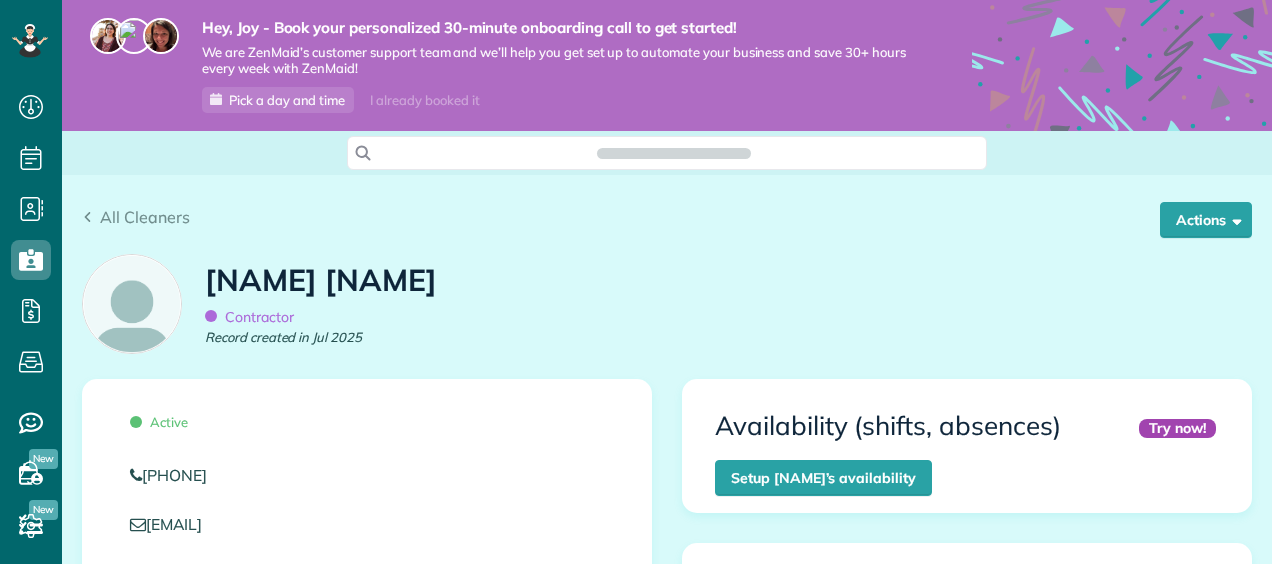scroll, scrollTop: 0, scrollLeft: 0, axis: both 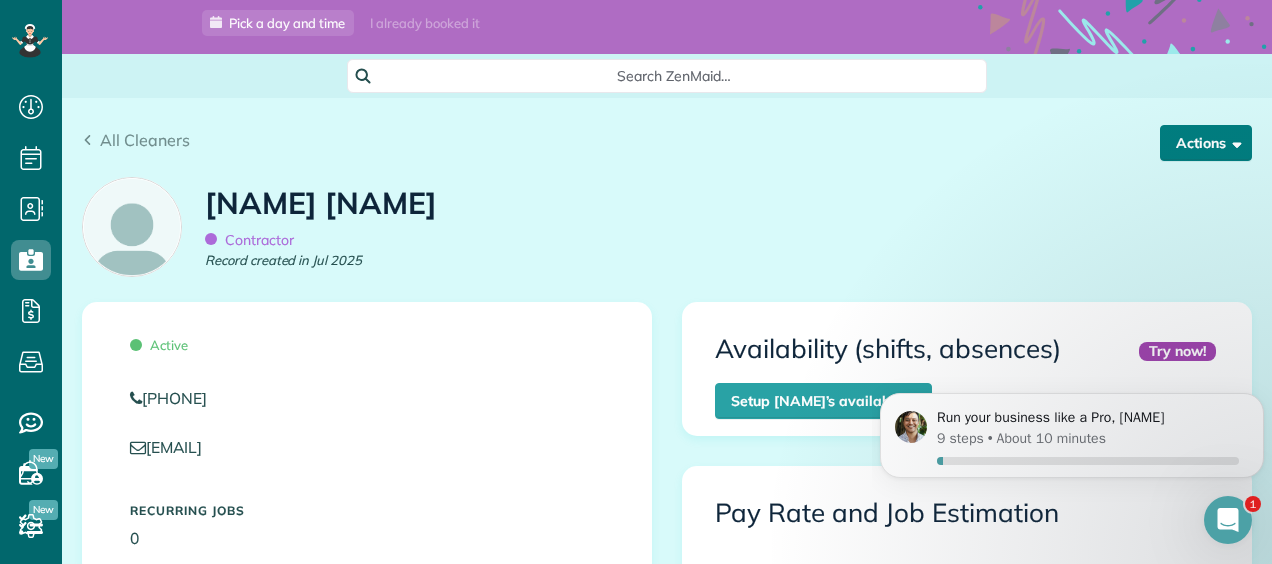 click at bounding box center [1233, 142] 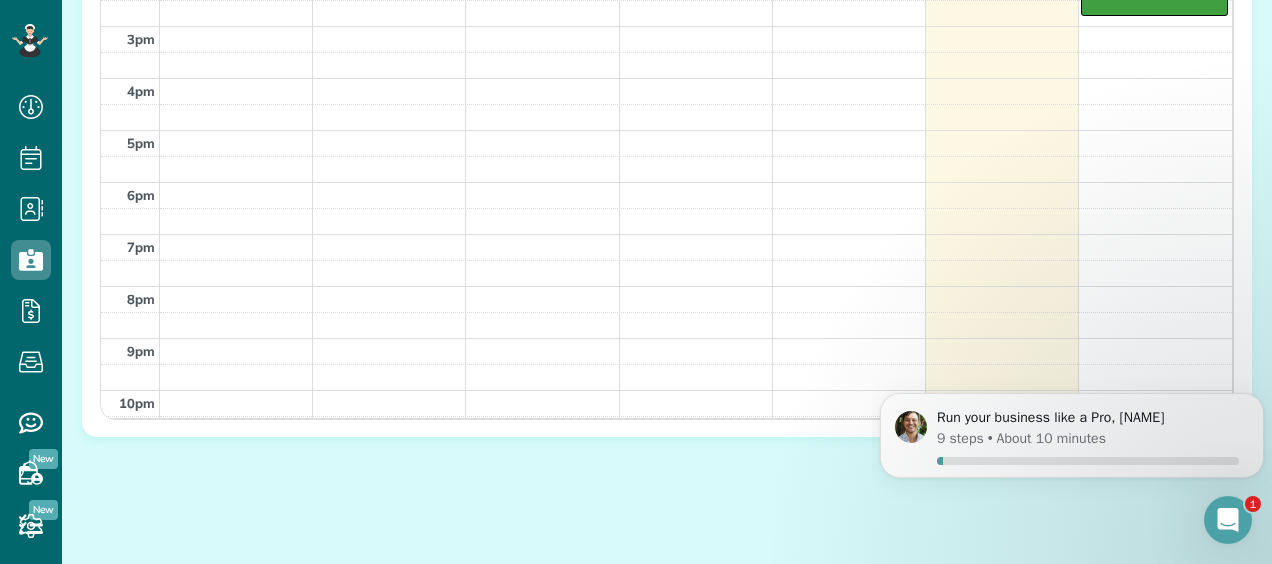 scroll, scrollTop: 2023, scrollLeft: 0, axis: vertical 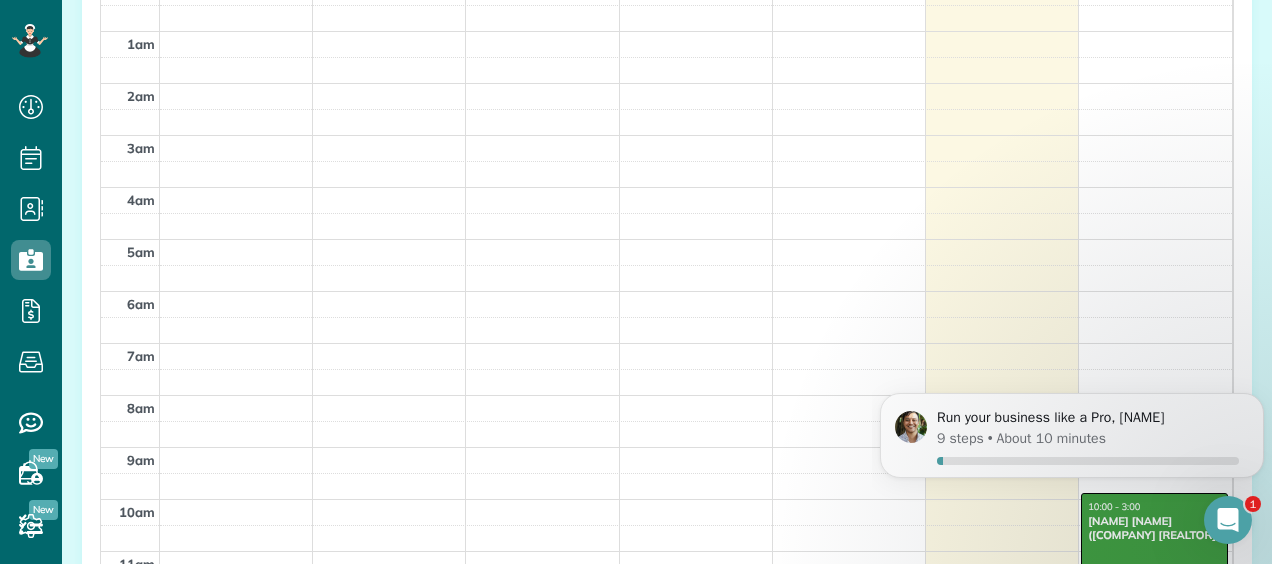 click on "Run your business like a Pro, [NAME] [MINUTES] • About [MINUTES] minutes" at bounding box center [1072, 440] 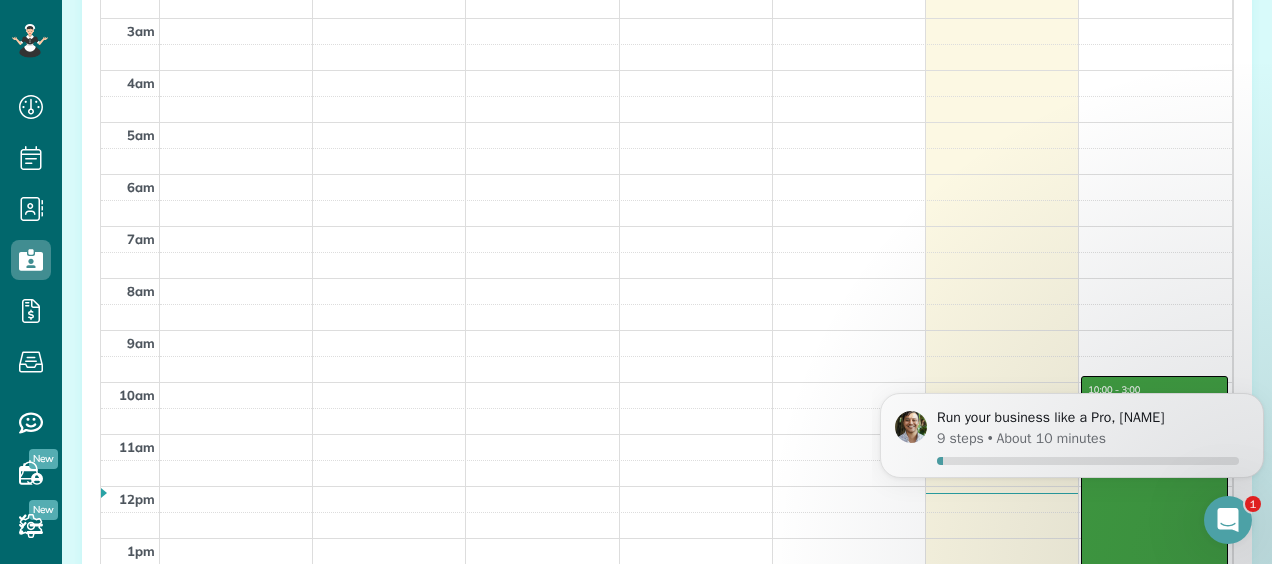 scroll, scrollTop: 120, scrollLeft: 0, axis: vertical 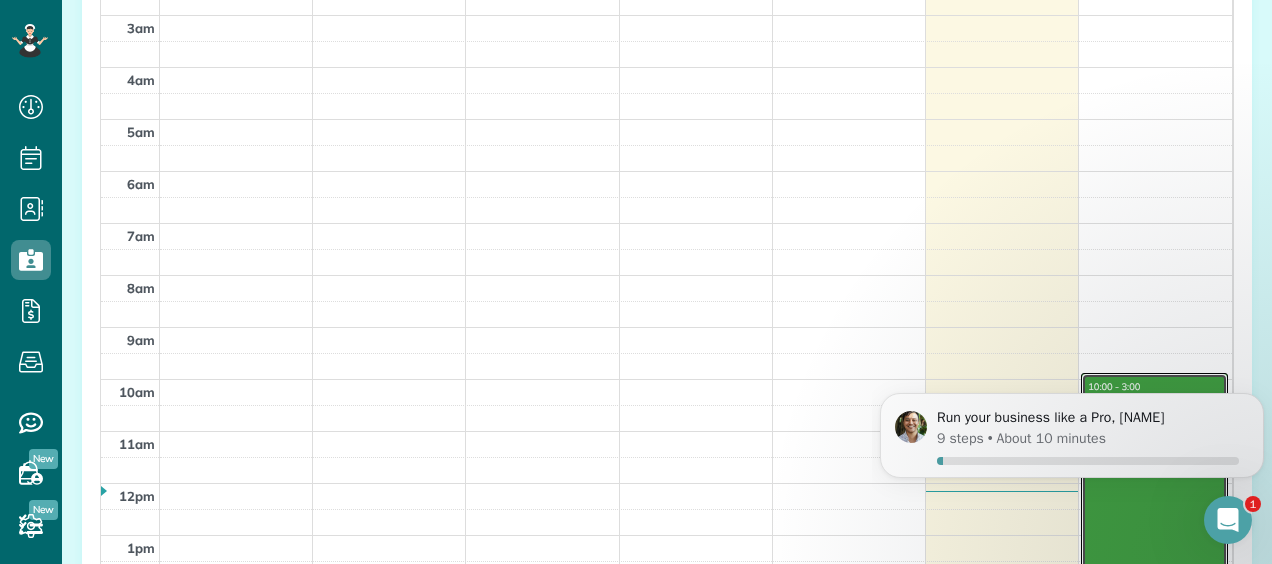 click at bounding box center [1154, 501] 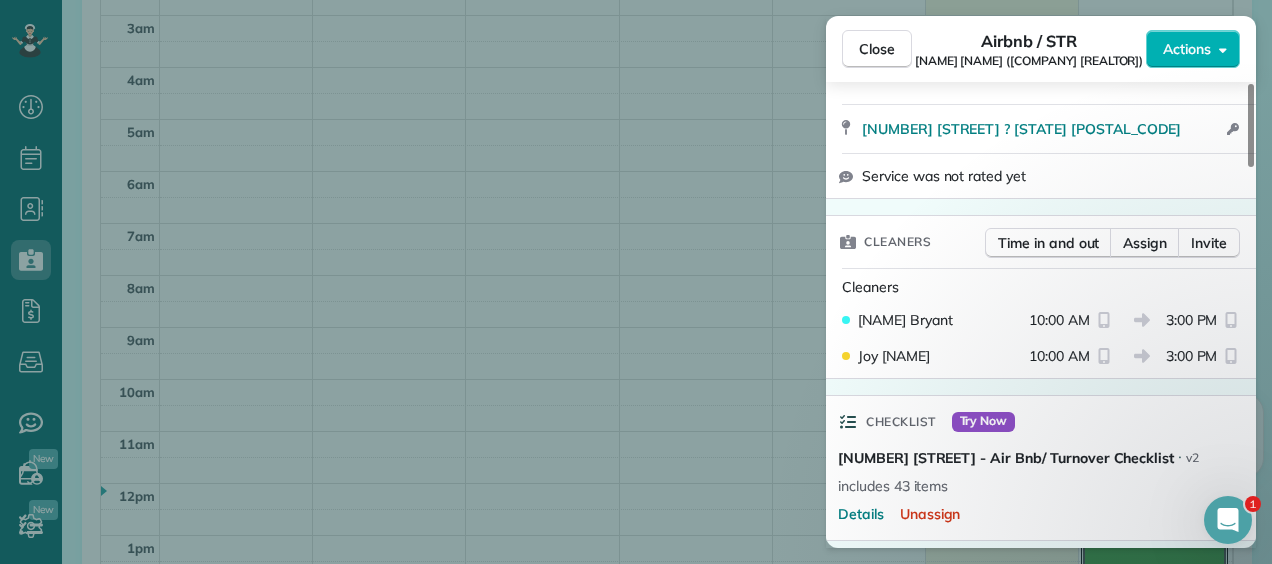 scroll, scrollTop: 443, scrollLeft: 0, axis: vertical 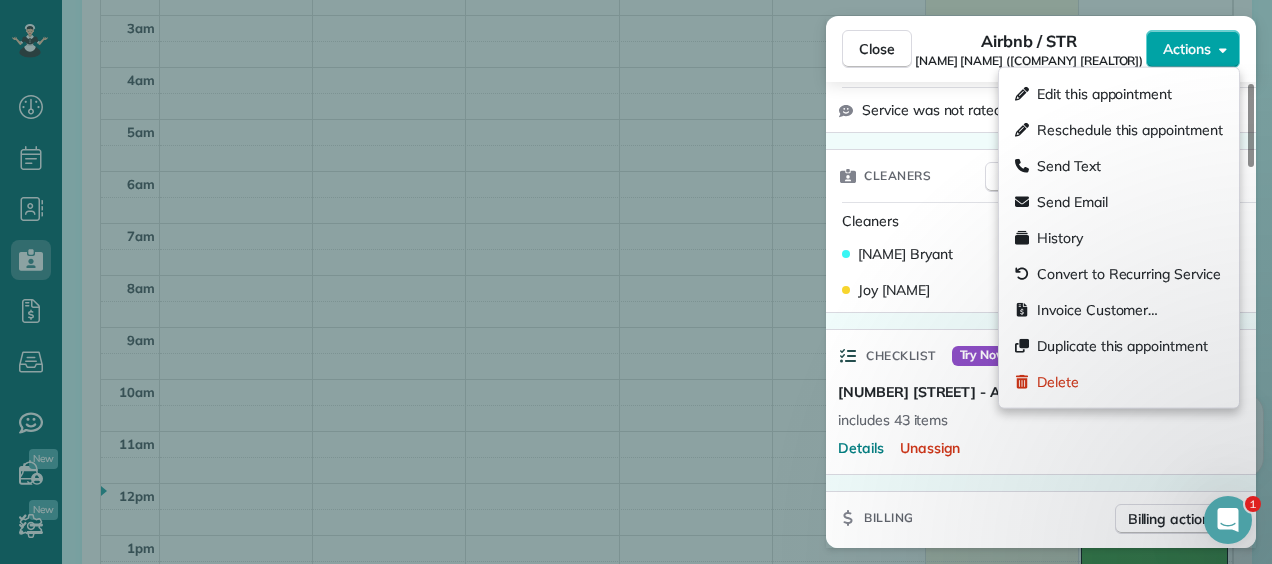 click 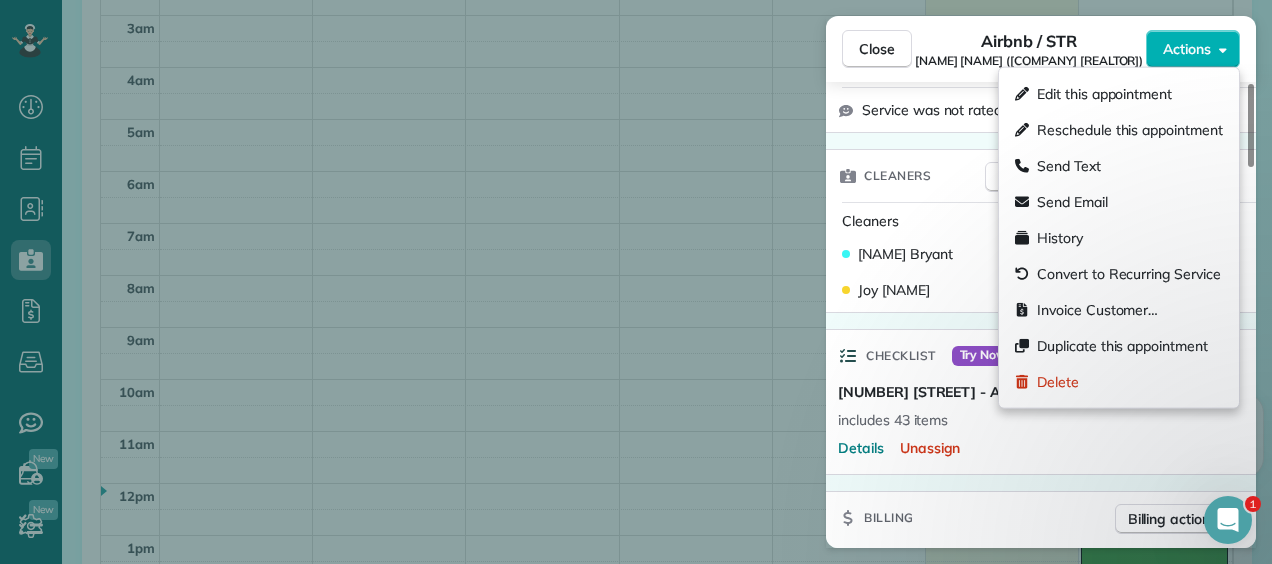 click on "2115 Tudor Castle- Air Bnb/ Turnover Checklist  ⋅  v2 includes 43 items Details Unassign" at bounding box center (1018, 428) 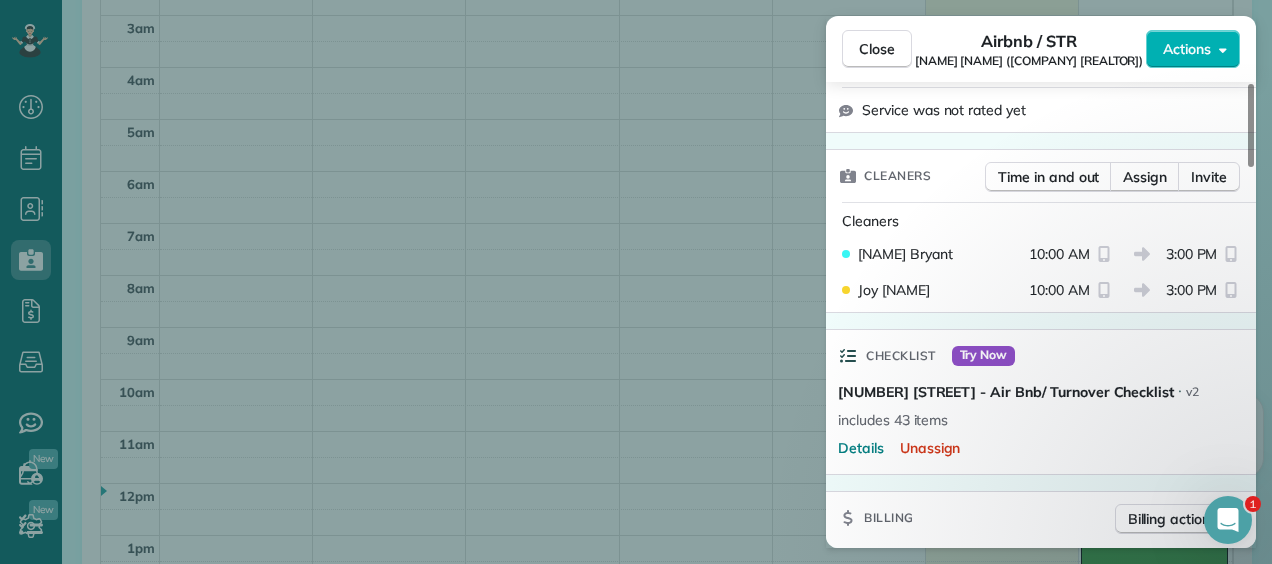click on "Lakia   Bryant" at bounding box center [905, 254] 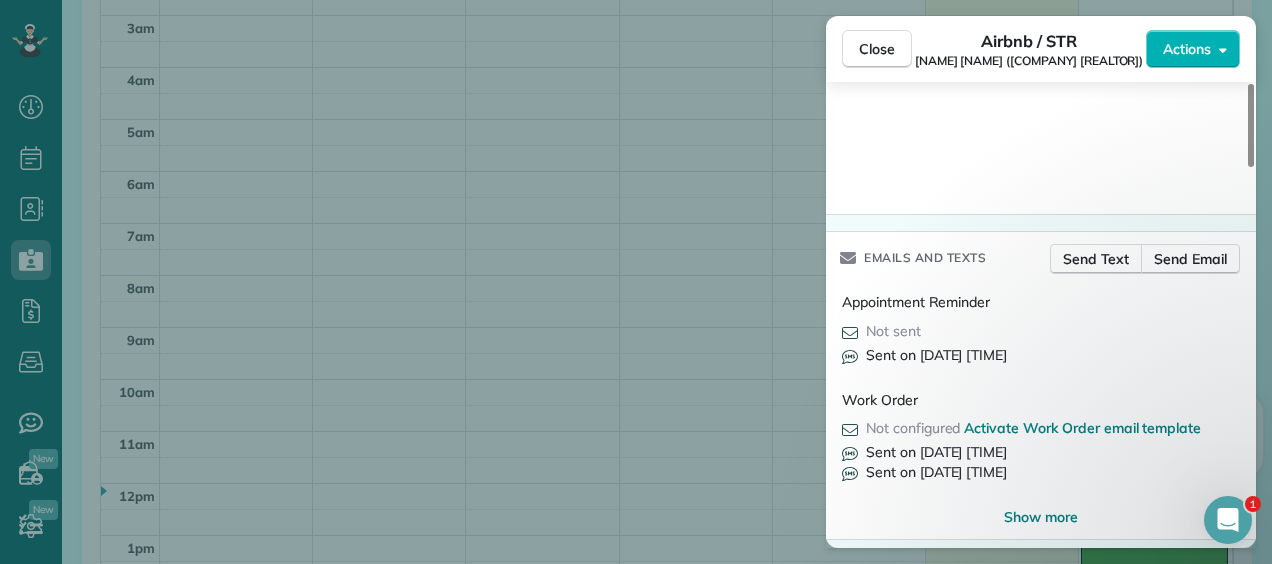 scroll, scrollTop: 2142, scrollLeft: 0, axis: vertical 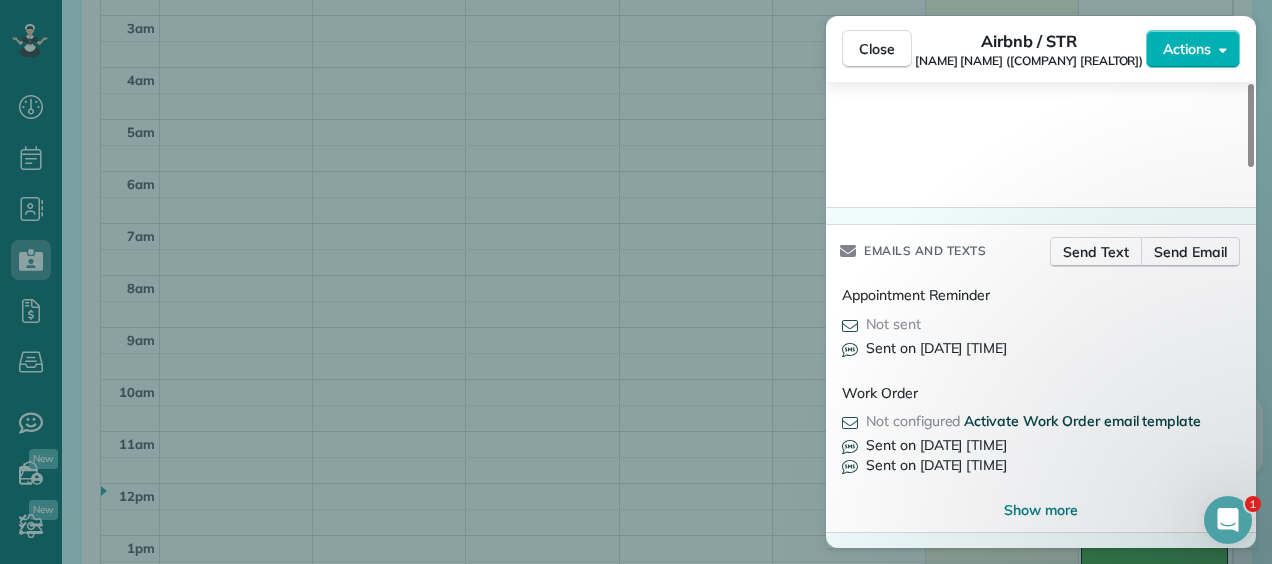 click on "Activate Work Order email template" at bounding box center (1082, 421) 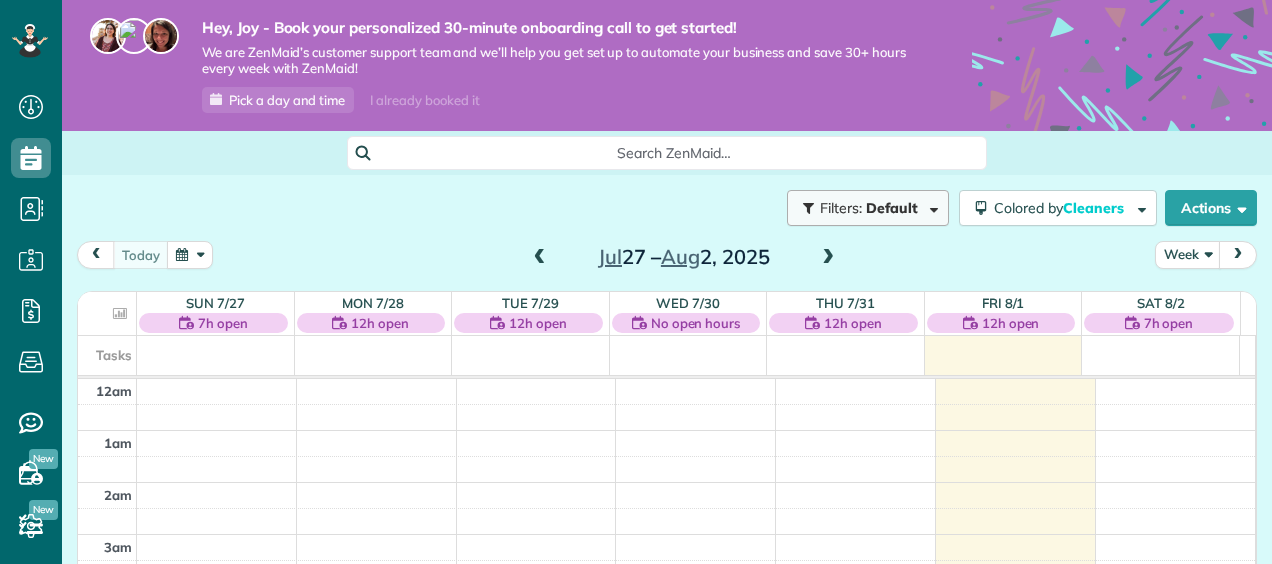 scroll, scrollTop: 0, scrollLeft: 0, axis: both 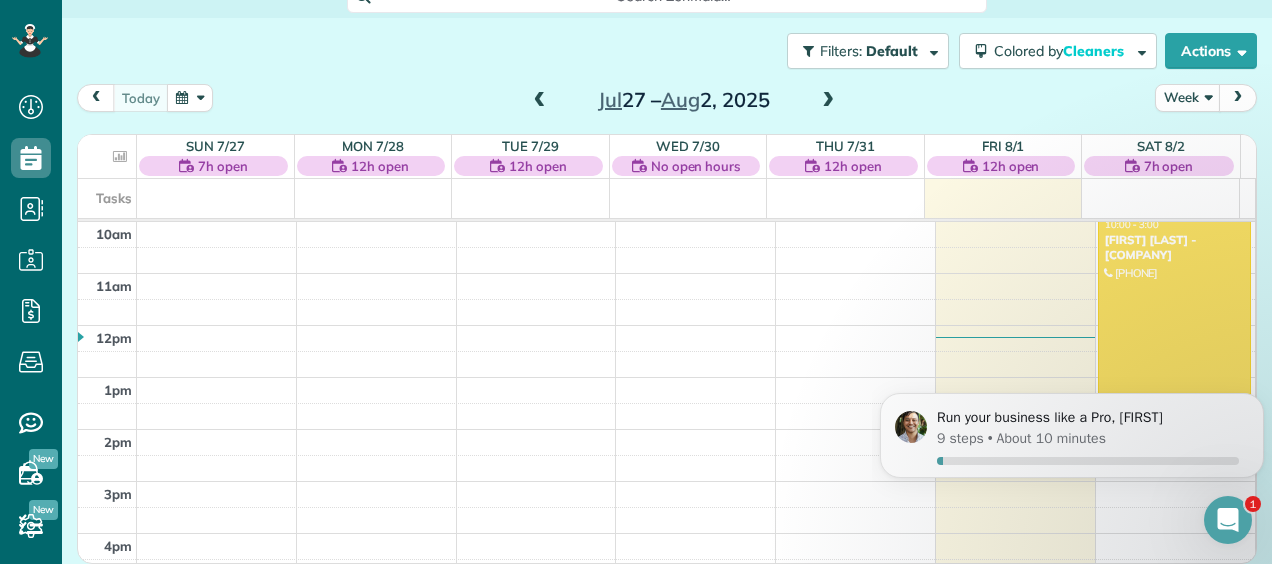 click at bounding box center [1174, 343] 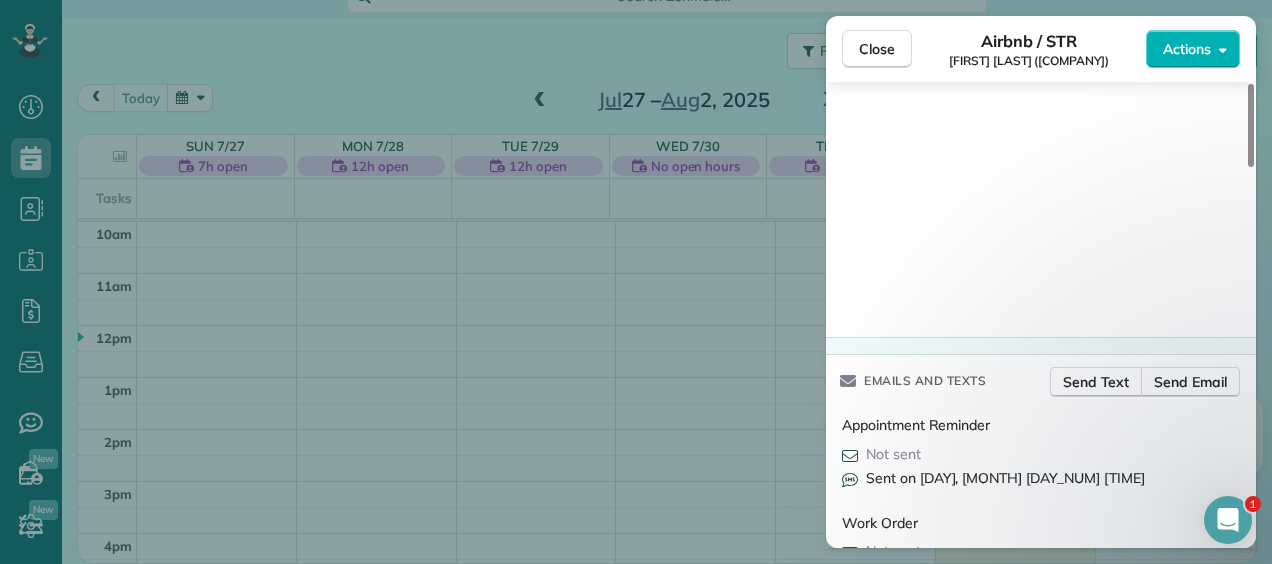 scroll, scrollTop: 2142, scrollLeft: 0, axis: vertical 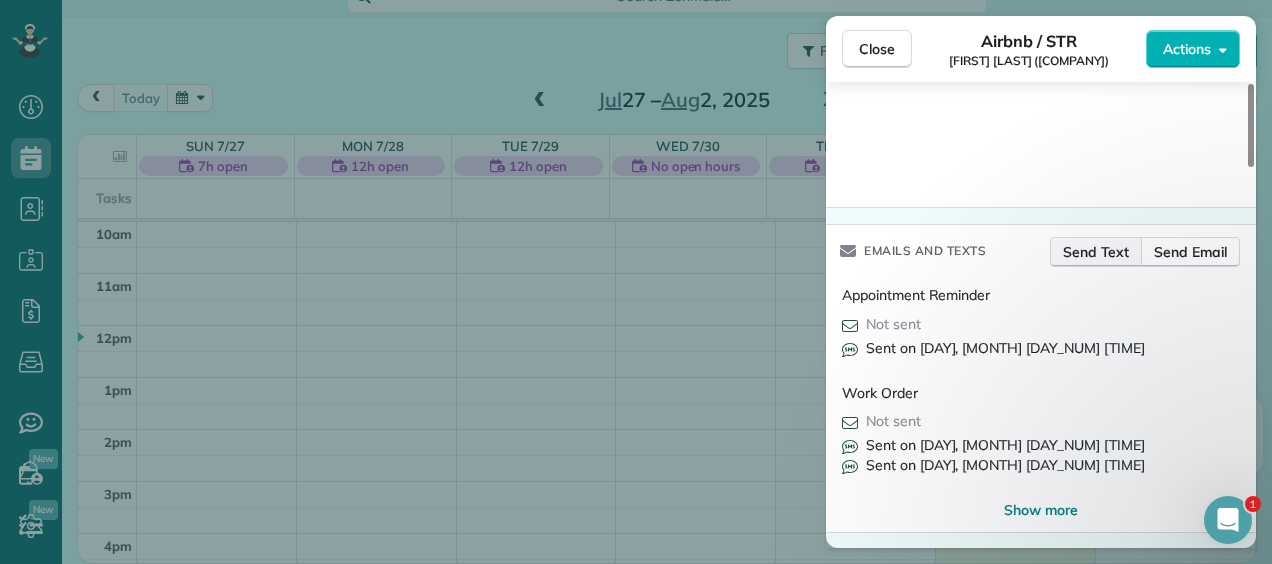 click on "Send Text" at bounding box center (1096, 252) 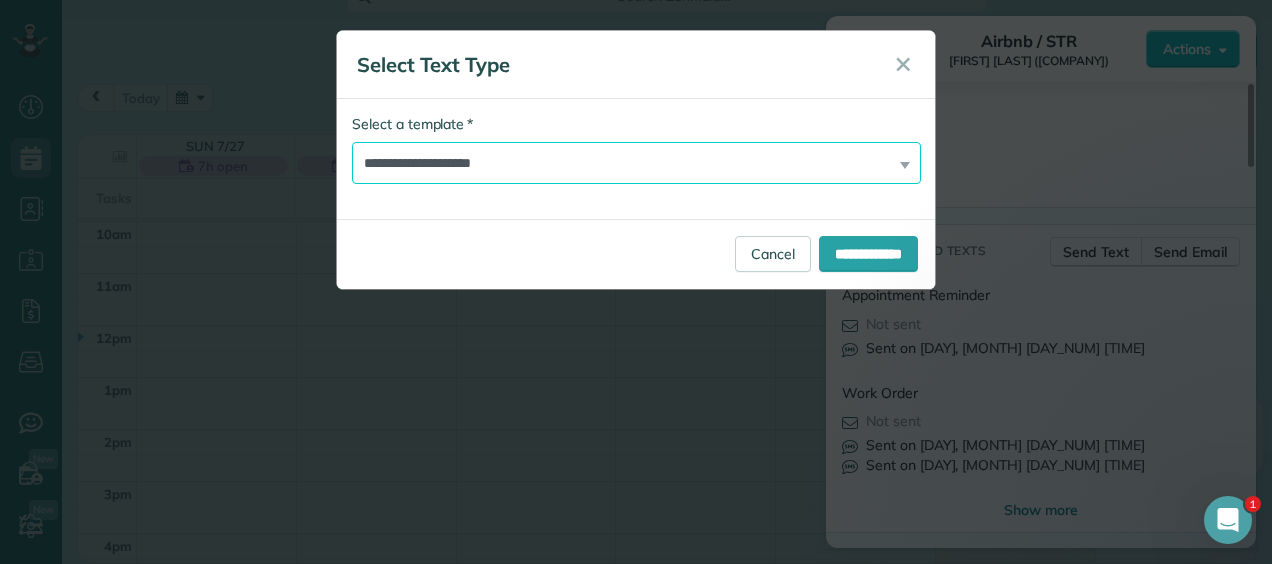 click on "**********" at bounding box center (636, 163) 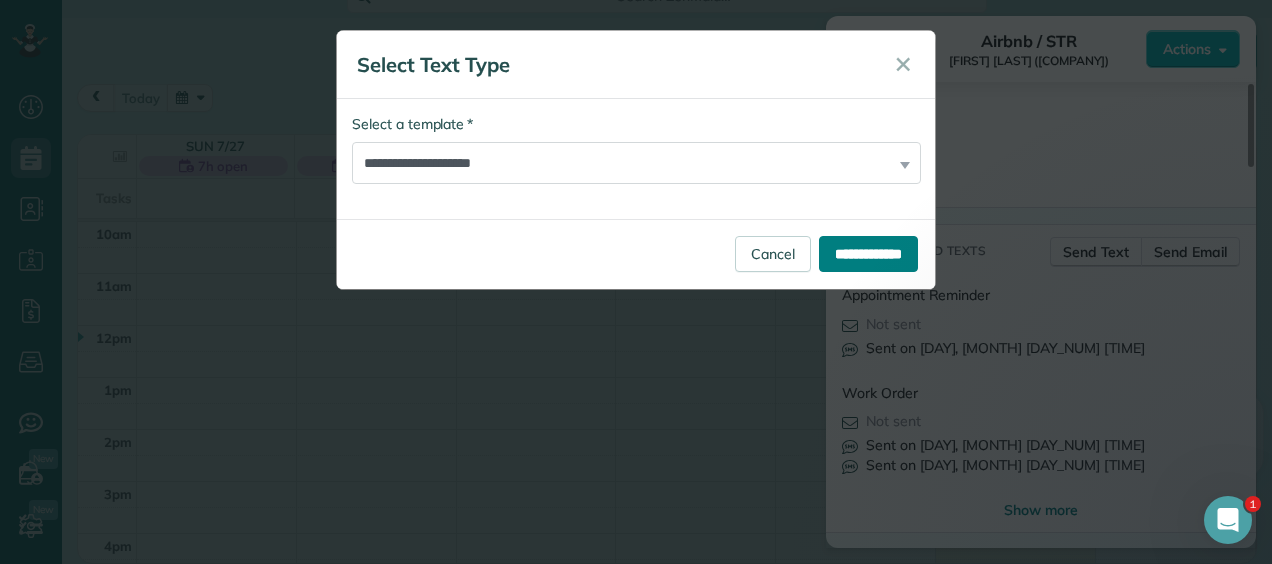 click on "**********" at bounding box center (868, 254) 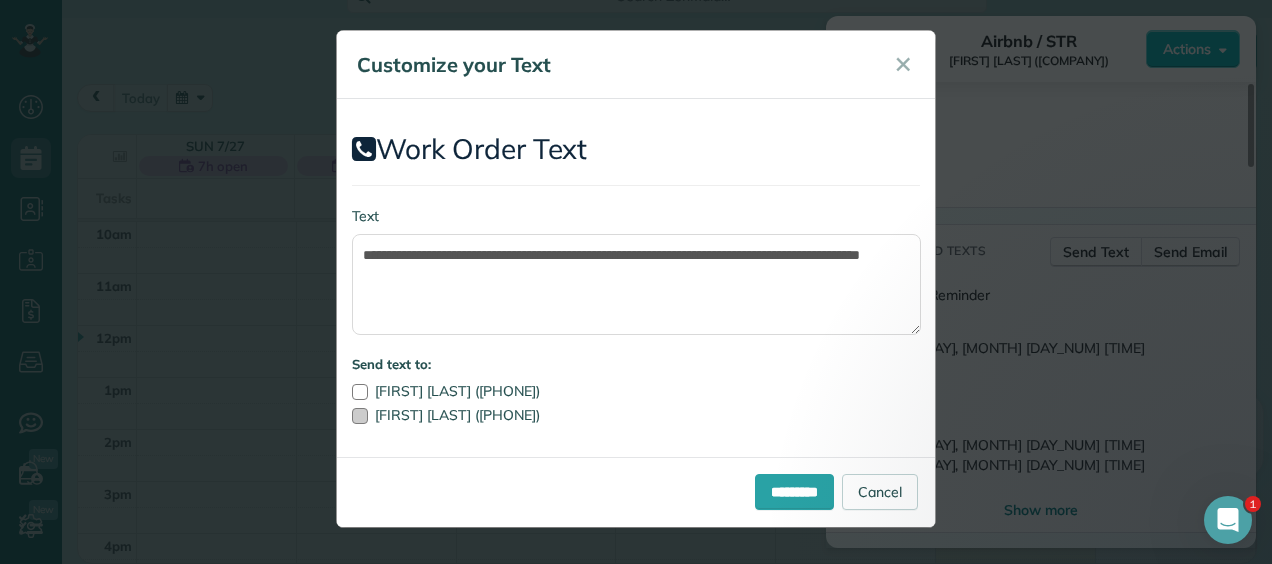 click at bounding box center (360, 416) 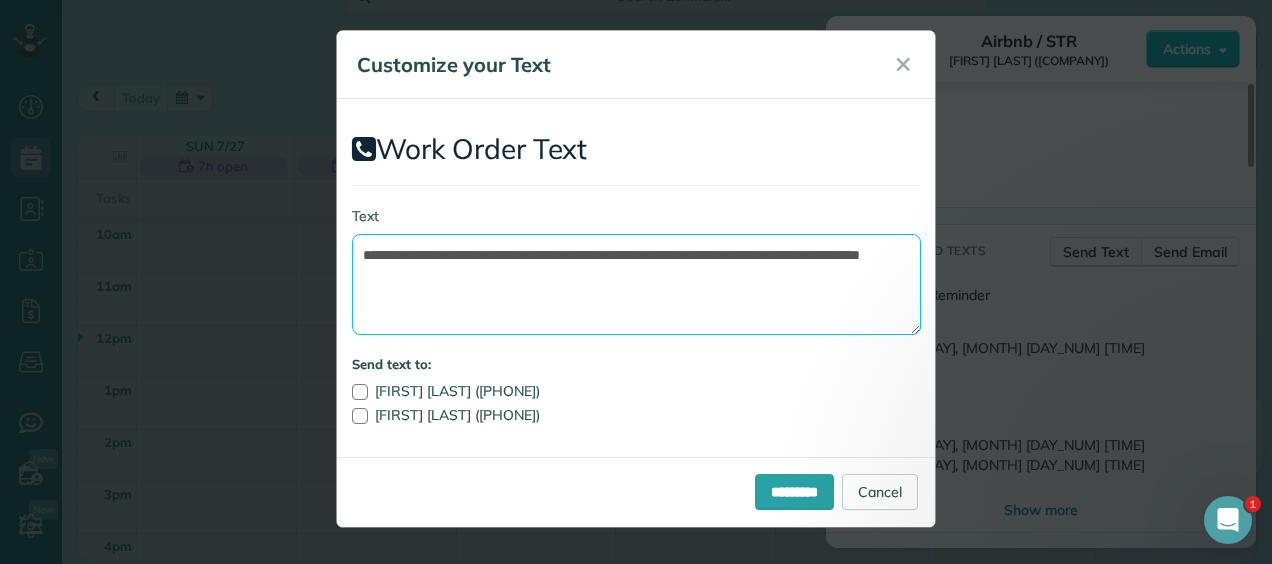 click on "**********" at bounding box center [636, 284] 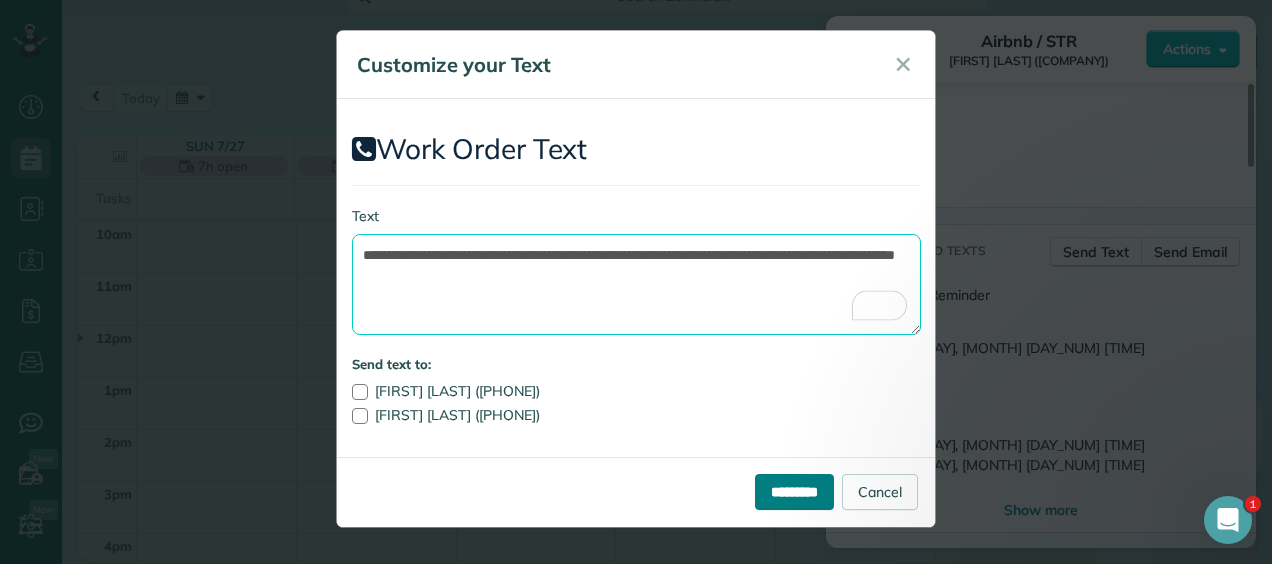 type on "**********" 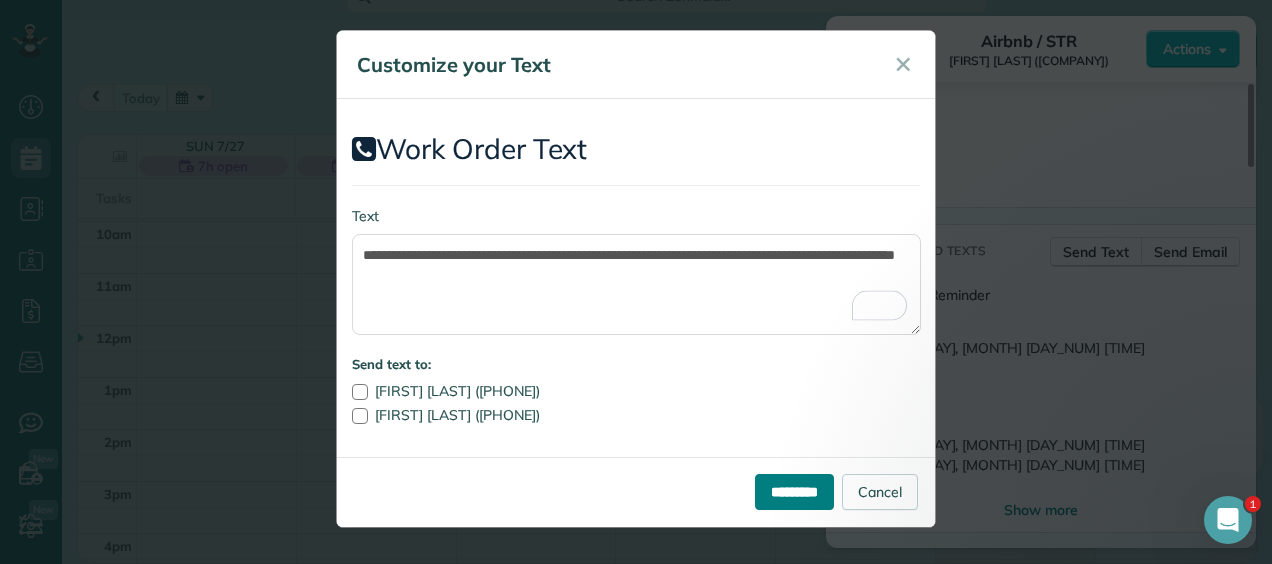 click on "*********" at bounding box center (794, 492) 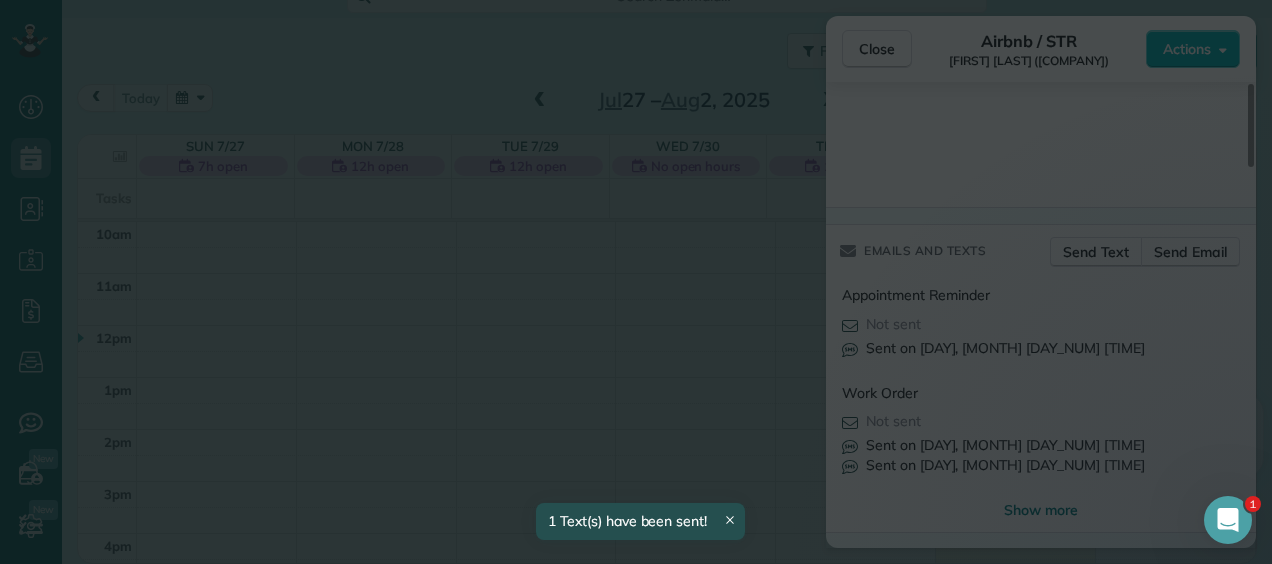 scroll, scrollTop: 156, scrollLeft: 0, axis: vertical 